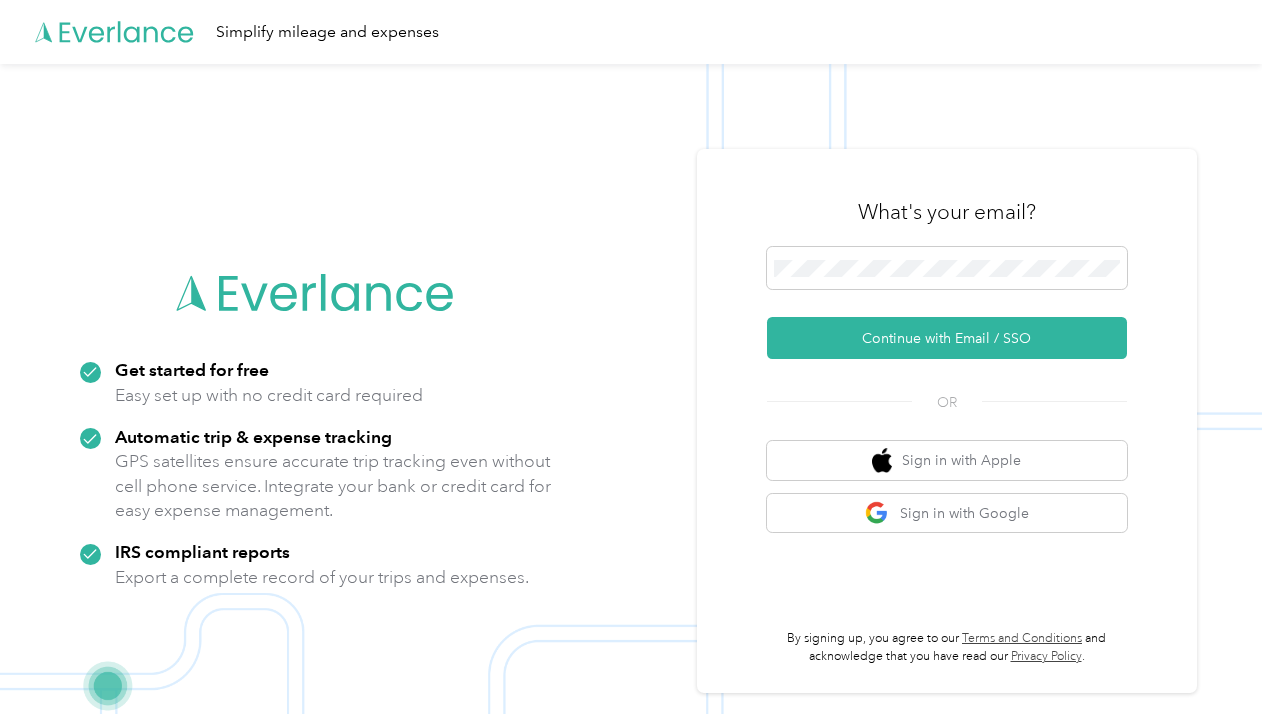 scroll, scrollTop: 0, scrollLeft: 0, axis: both 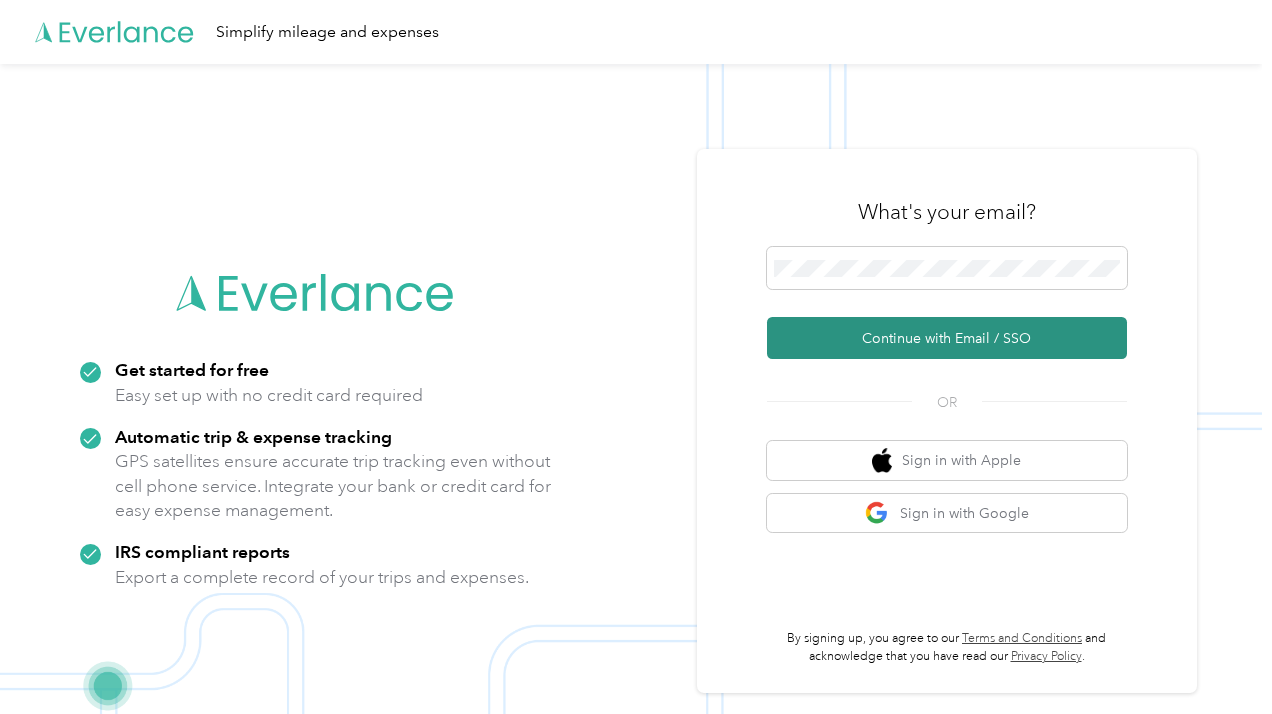 click on "Continue with Email / SSO" at bounding box center [947, 338] 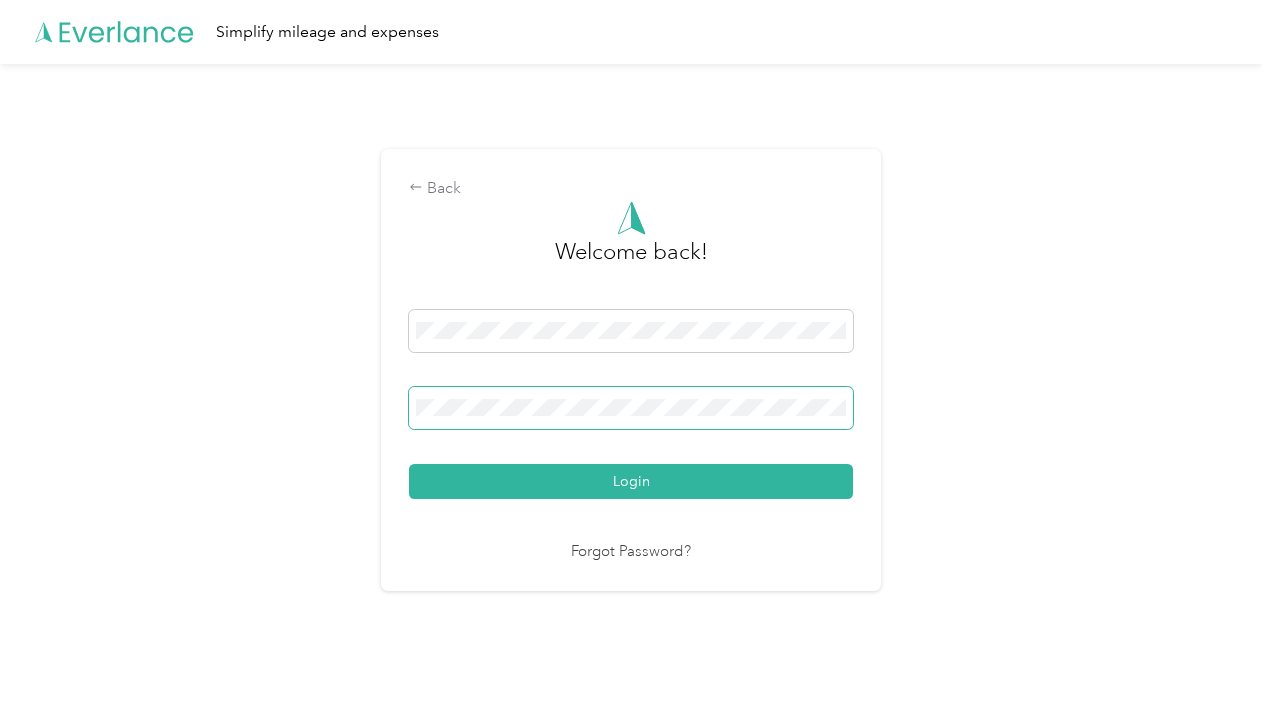 click at bounding box center (631, 408) 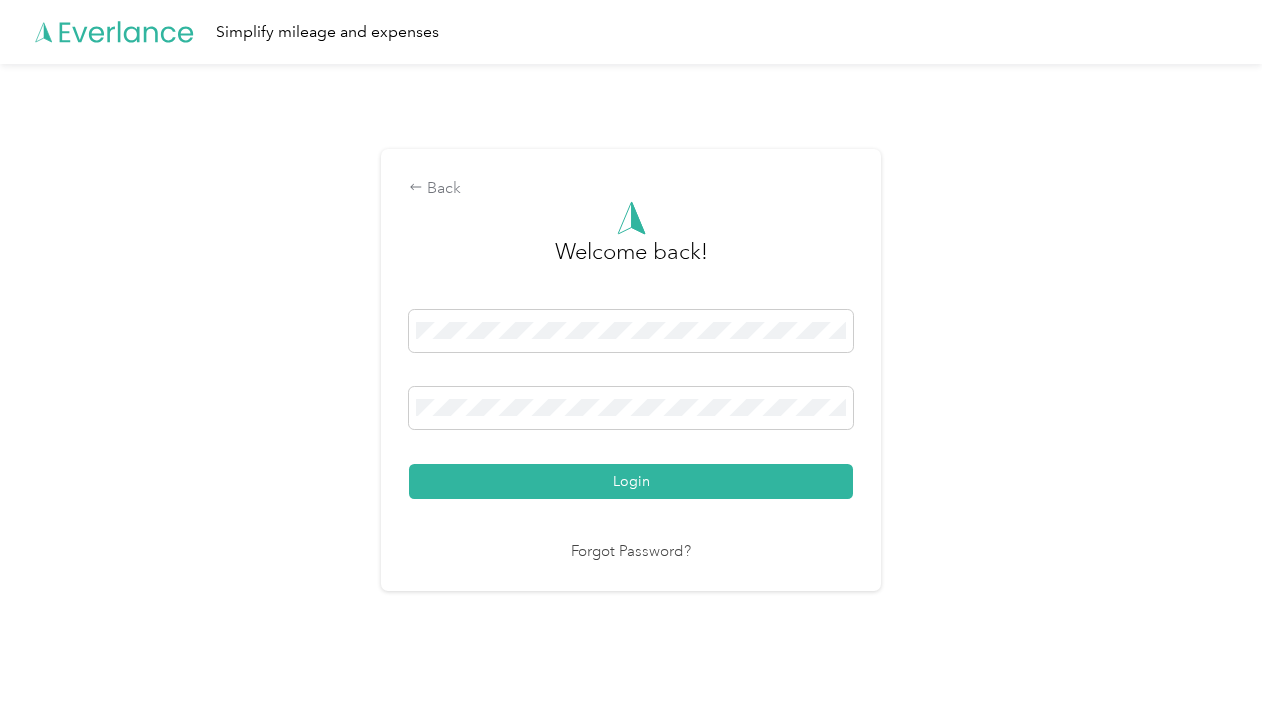click on "Welcome back! Login Forgot Password?" at bounding box center [631, 382] 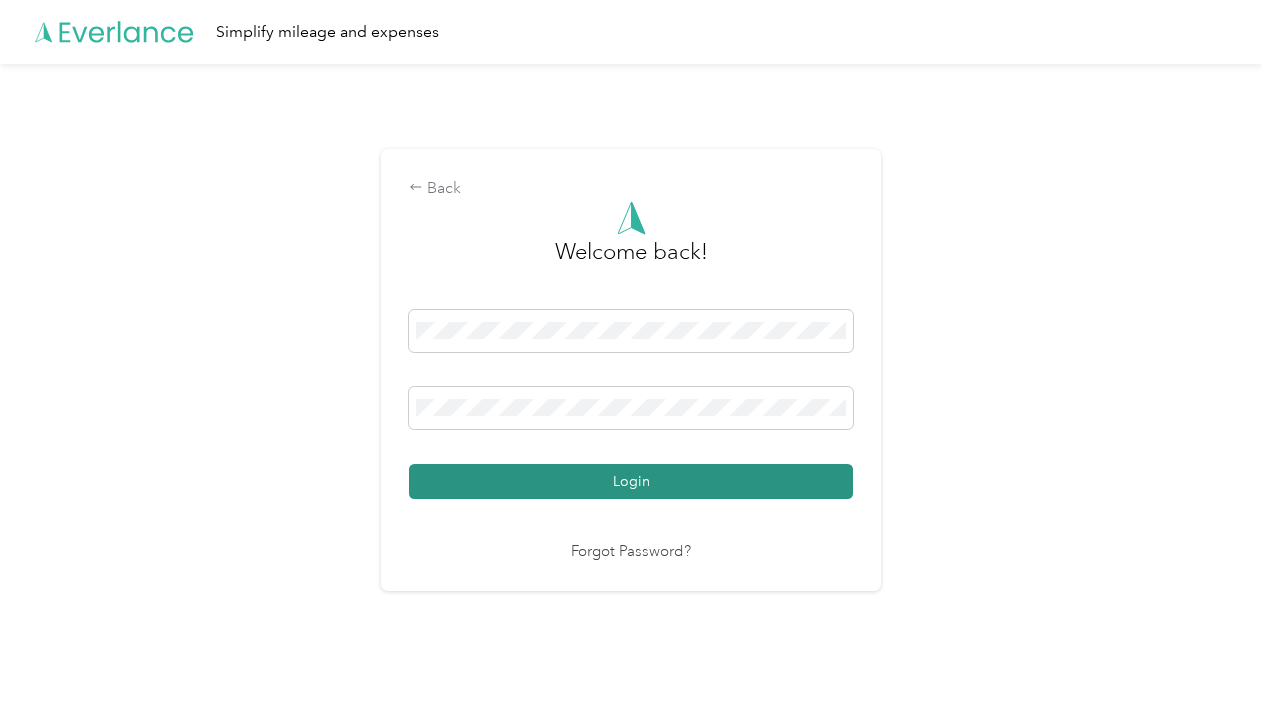 click on "Login" at bounding box center [631, 481] 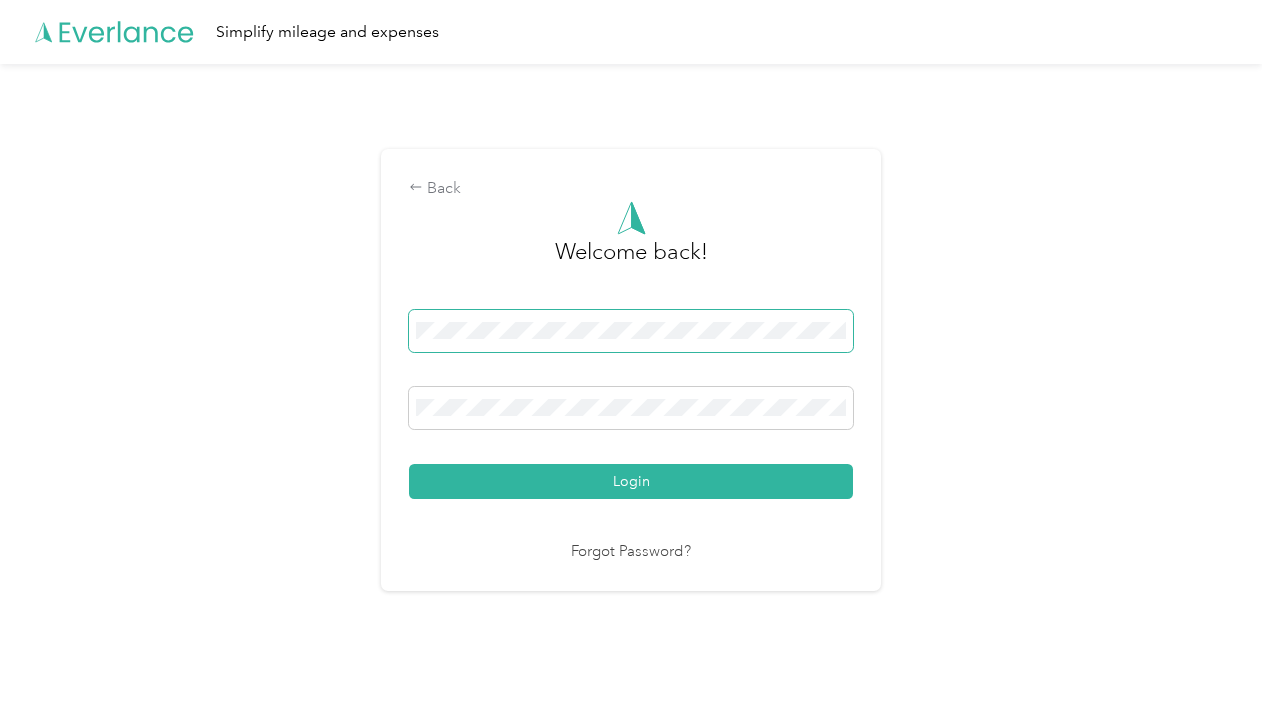 click at bounding box center [631, 331] 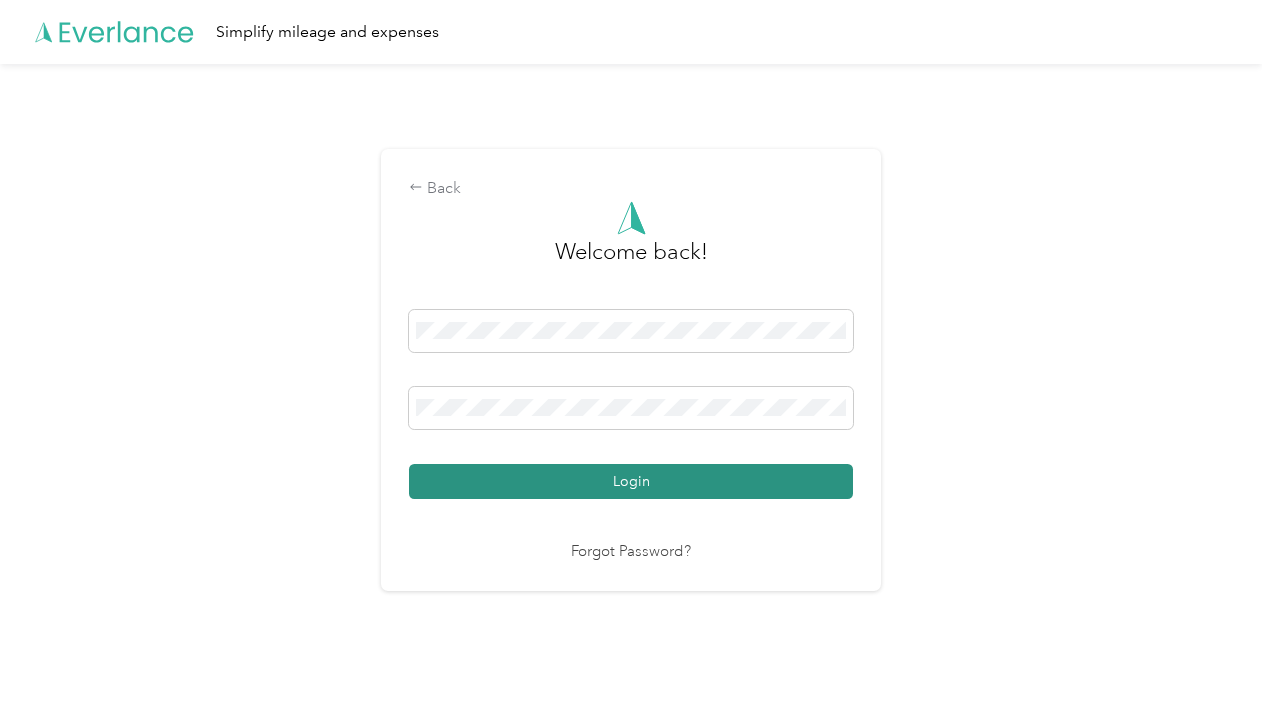 click on "Login" at bounding box center (631, 481) 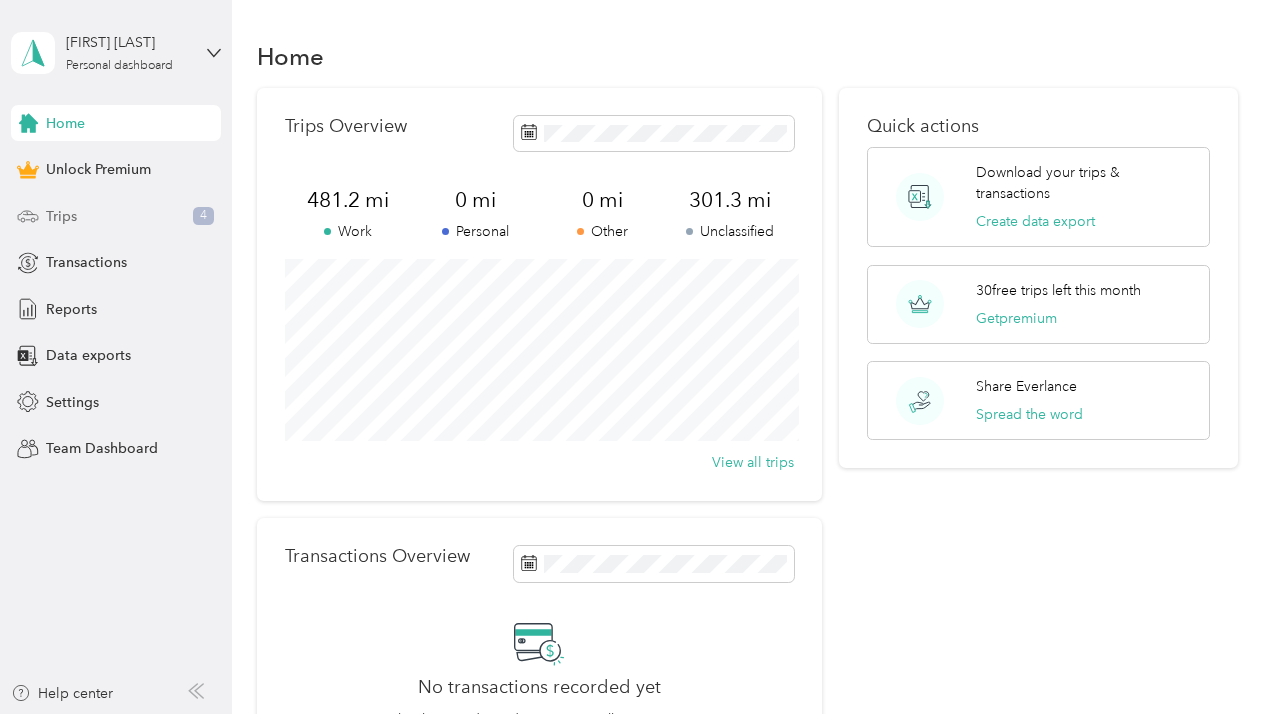 click on "Trips 4" at bounding box center (116, 216) 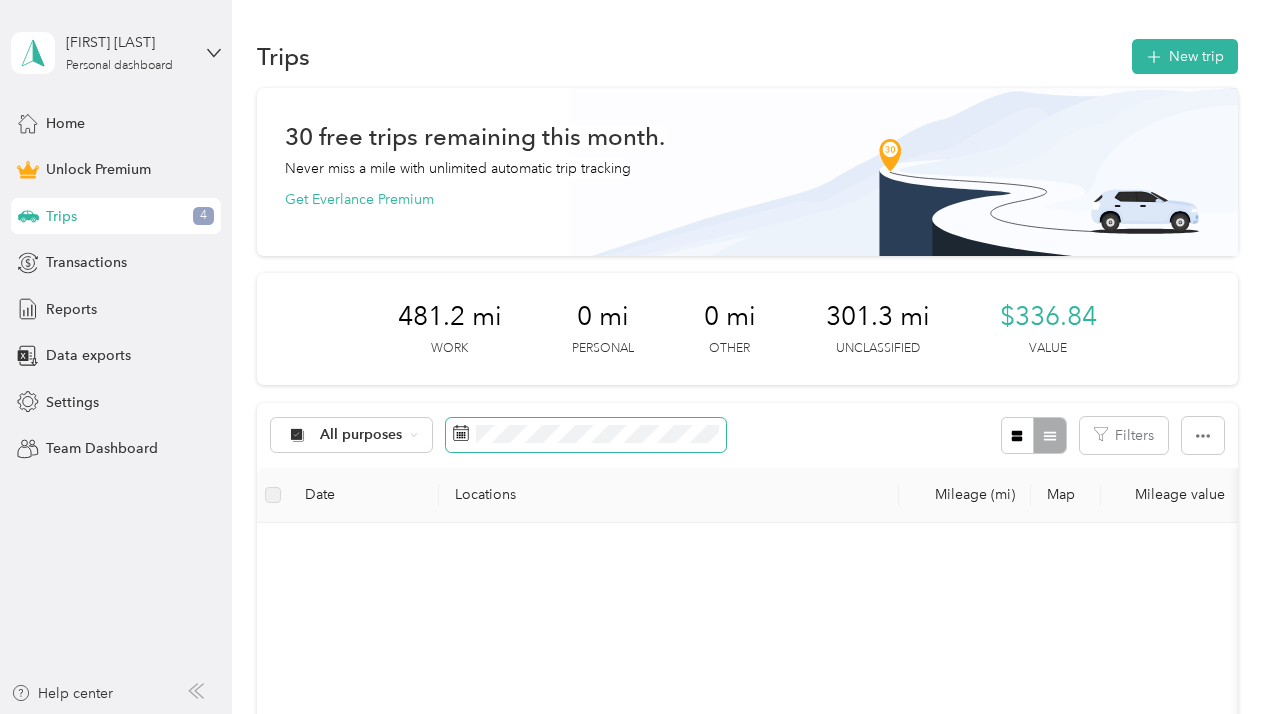 click at bounding box center [586, 435] 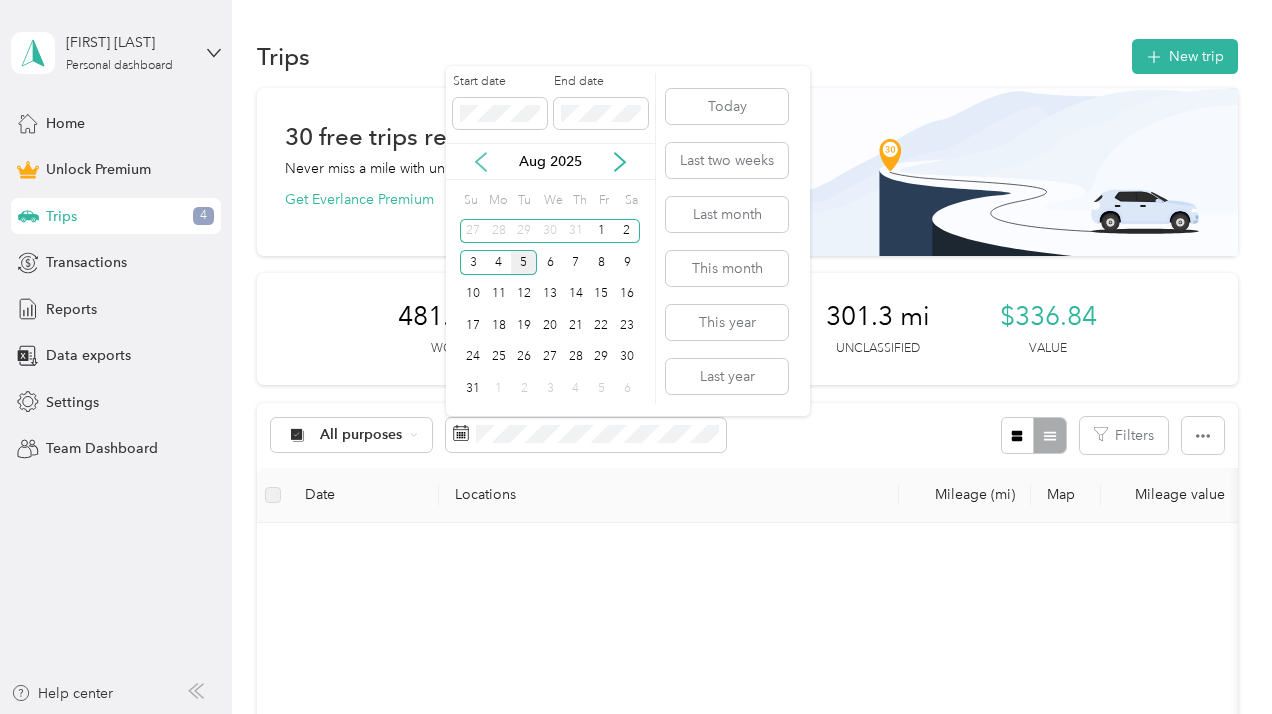 click 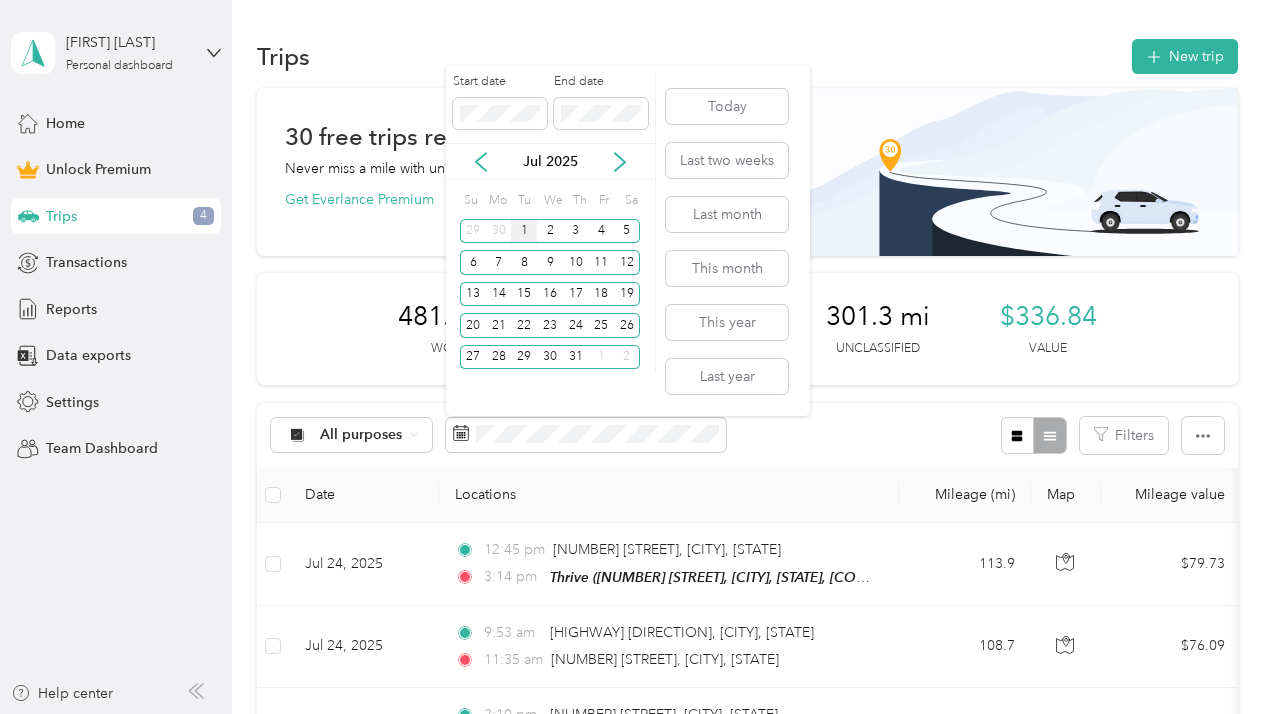 click on "1" at bounding box center [524, 231] 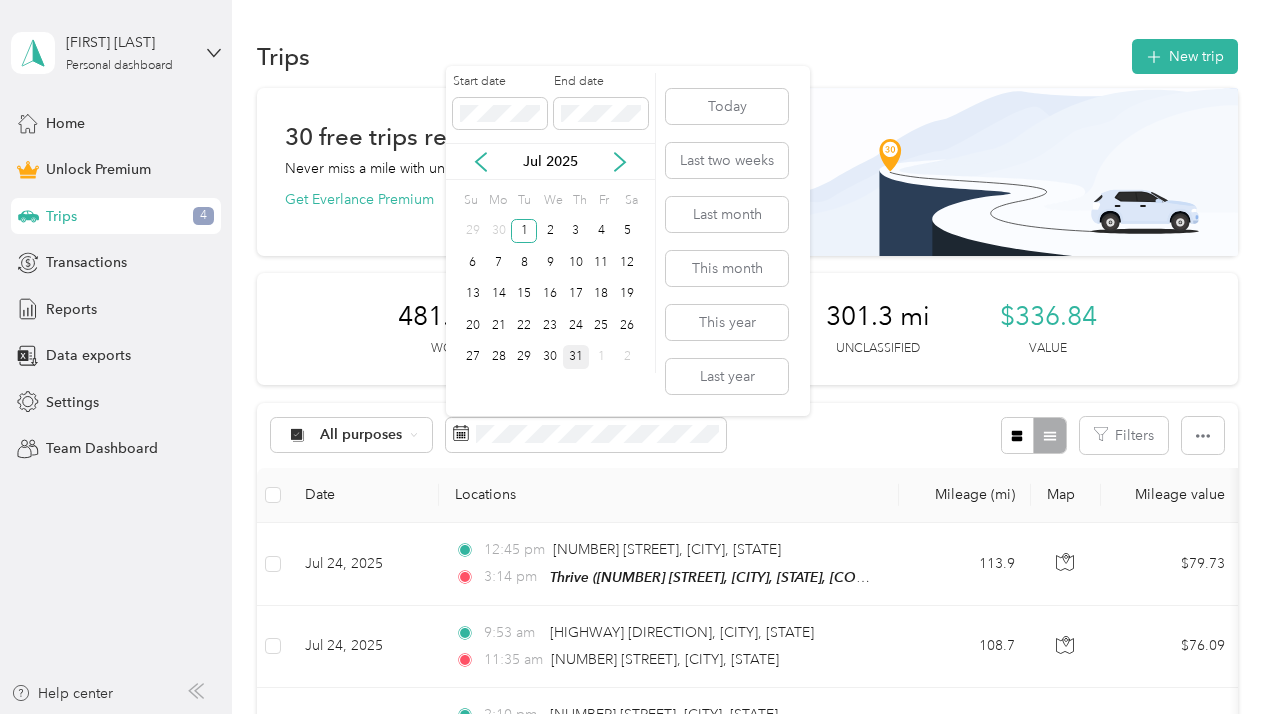 click on "31" at bounding box center [576, 357] 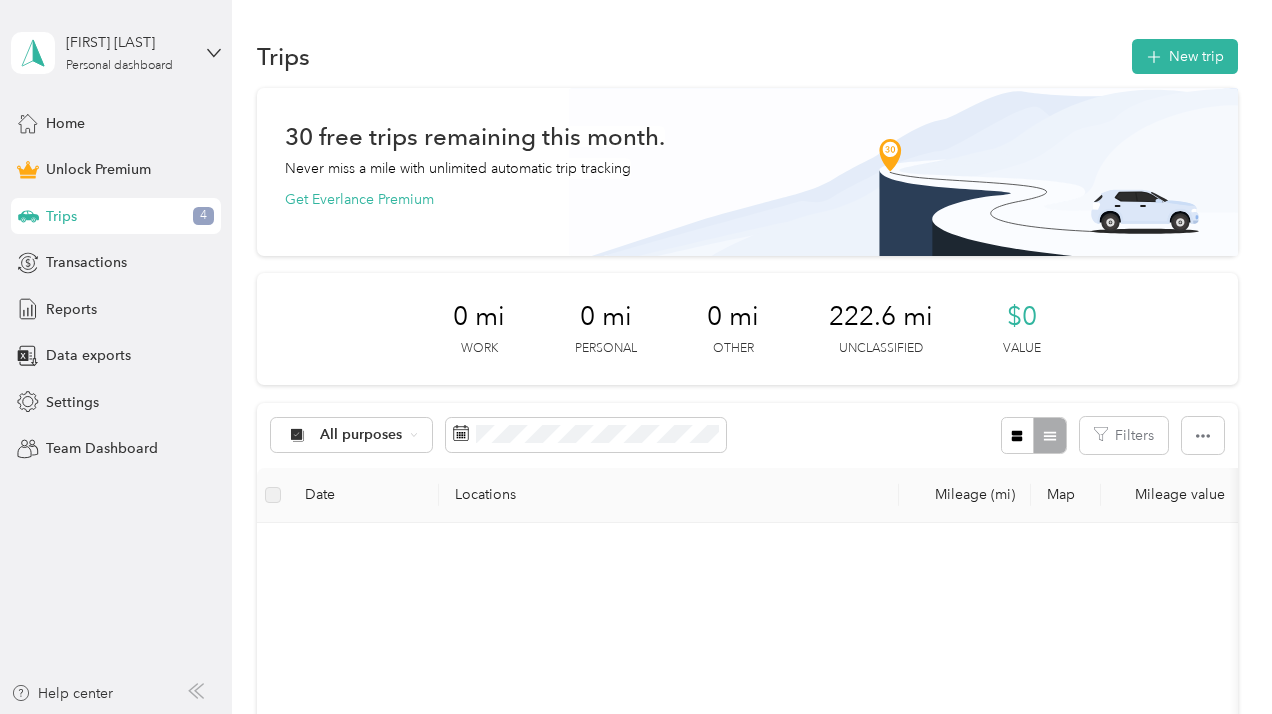 click on "All purposes Filters" at bounding box center [747, 435] 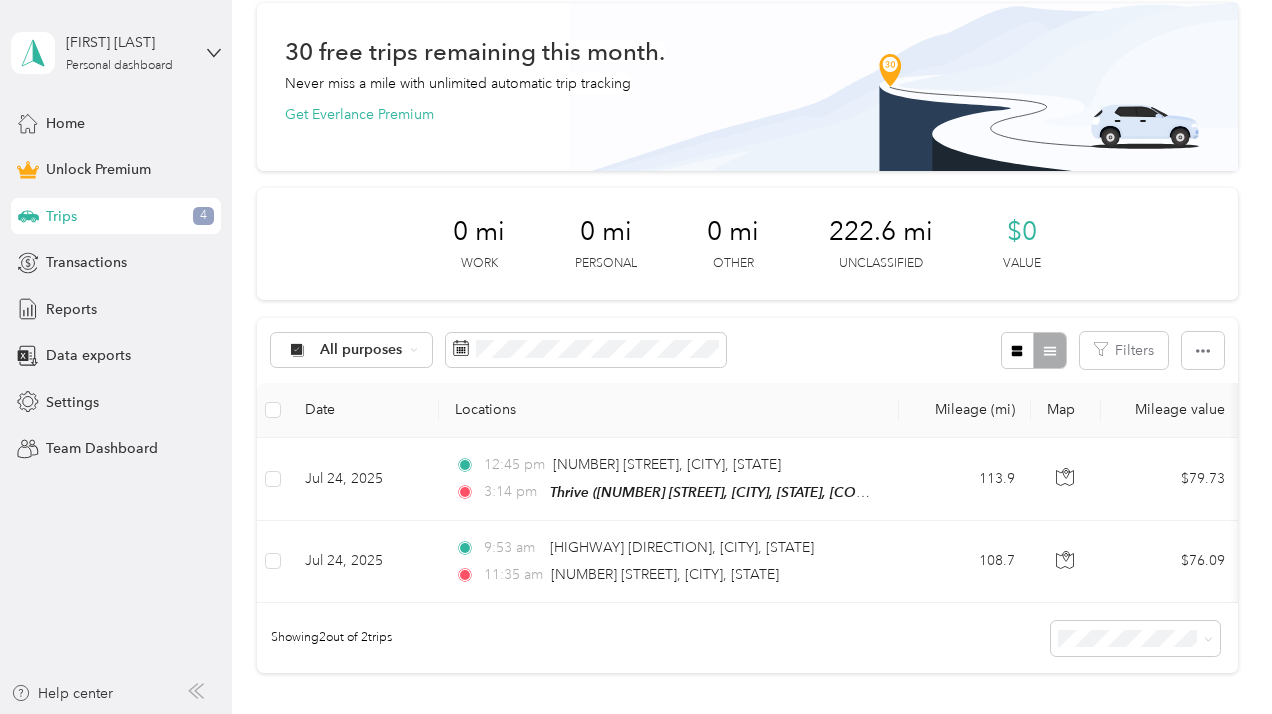 scroll, scrollTop: 0, scrollLeft: 0, axis: both 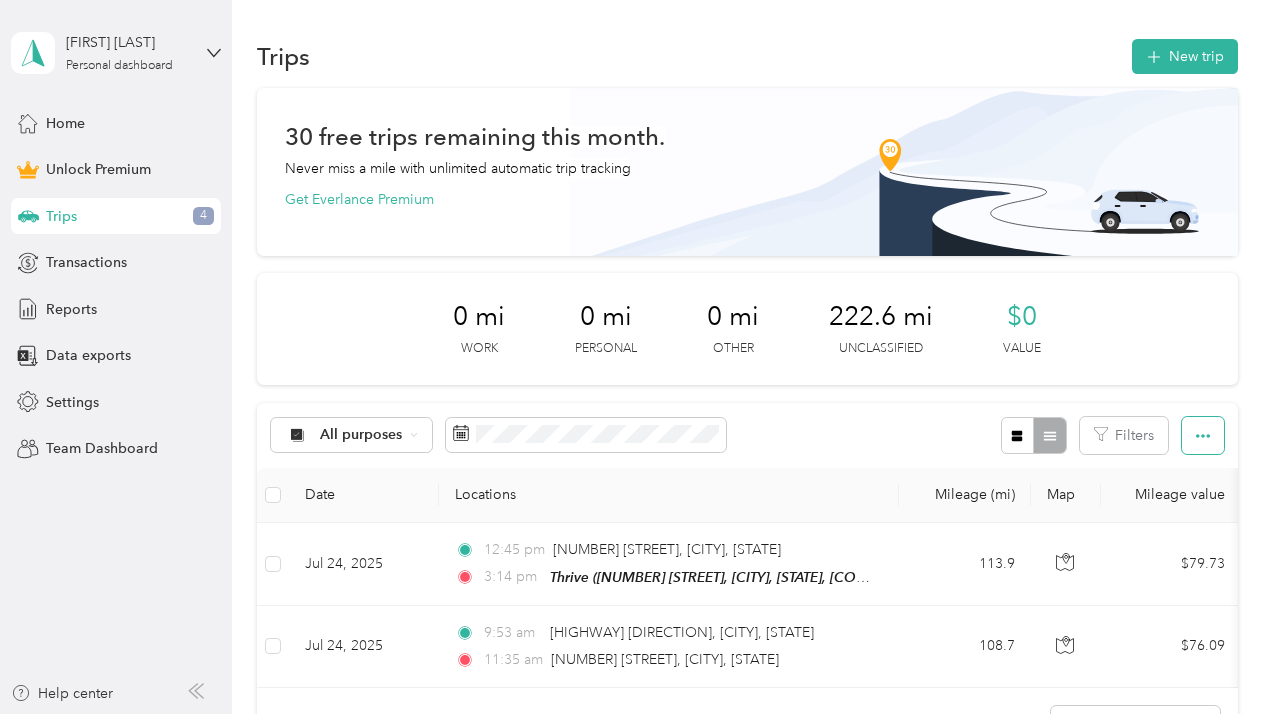 click at bounding box center [1203, 435] 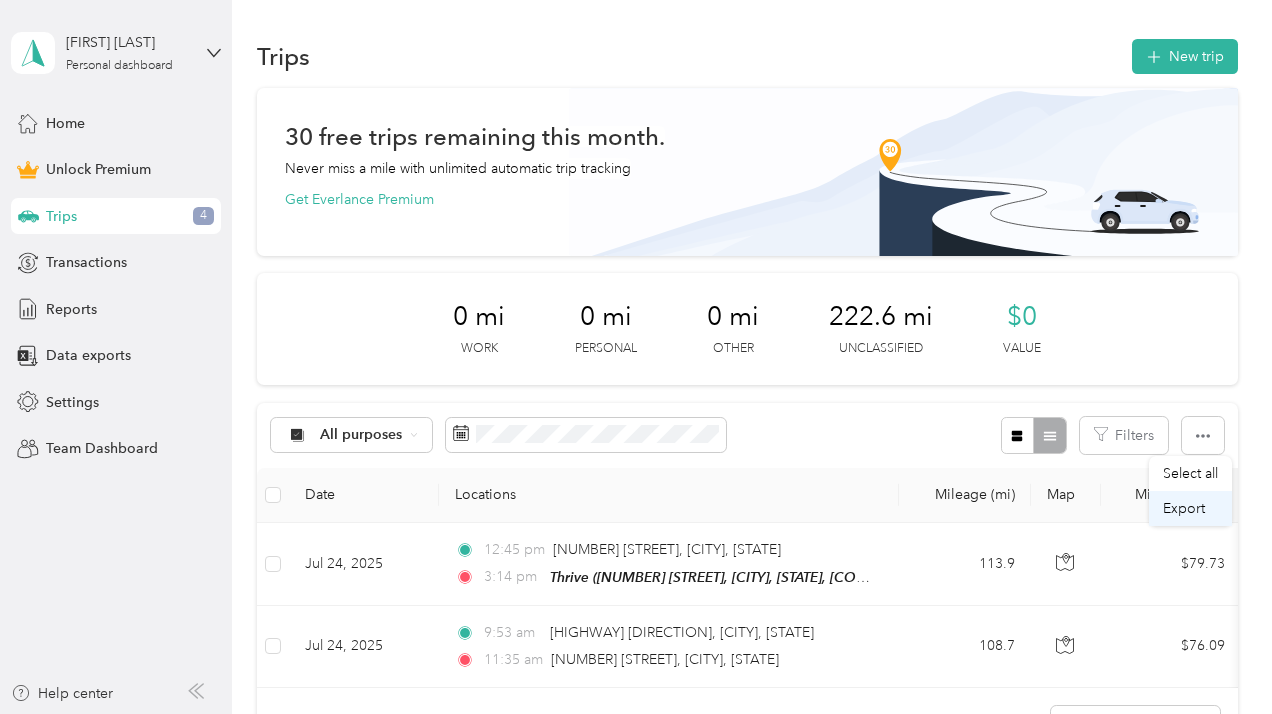 click on "Export" at bounding box center [1190, 508] 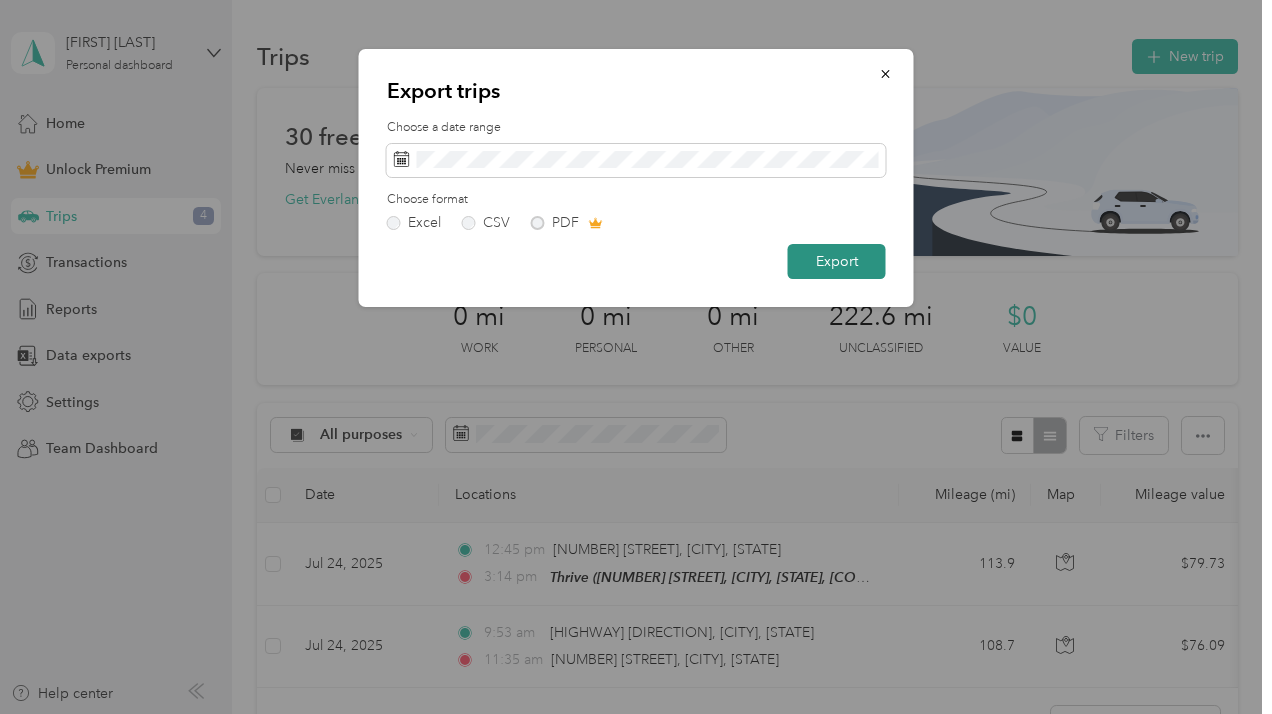 click on "Export" at bounding box center [837, 261] 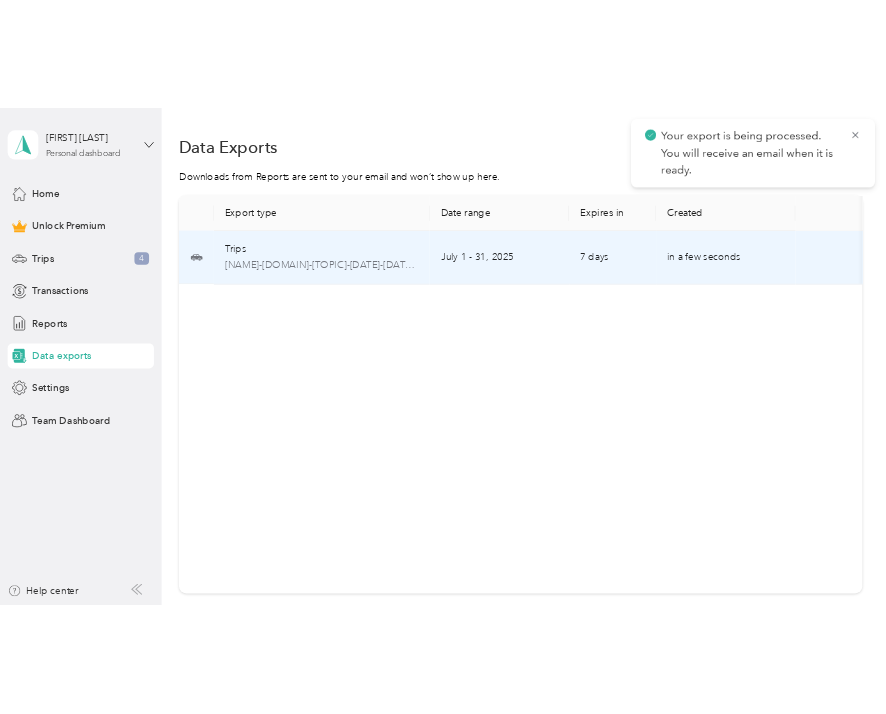 scroll, scrollTop: 0, scrollLeft: 94, axis: horizontal 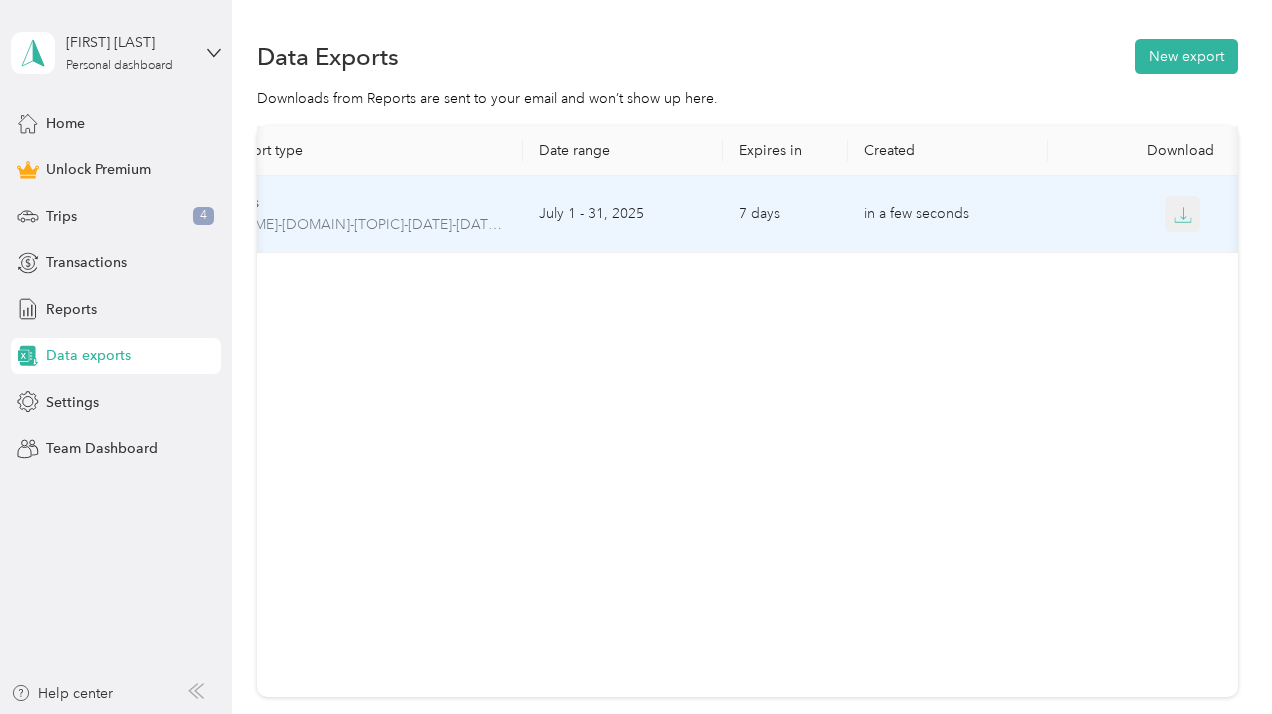 click 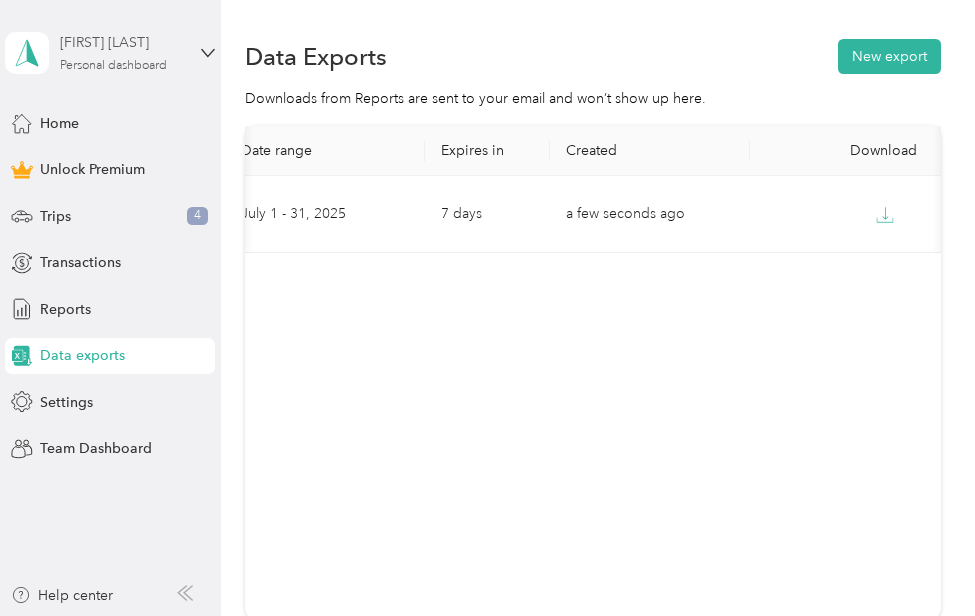 scroll, scrollTop: 0, scrollLeft: 0, axis: both 